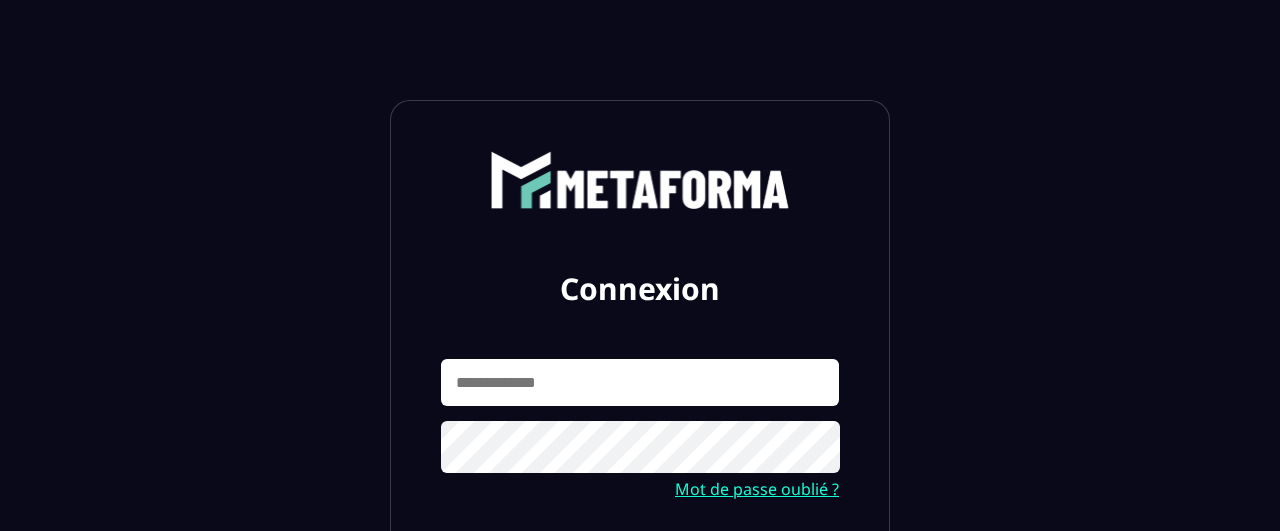 scroll, scrollTop: 0, scrollLeft: 0, axis: both 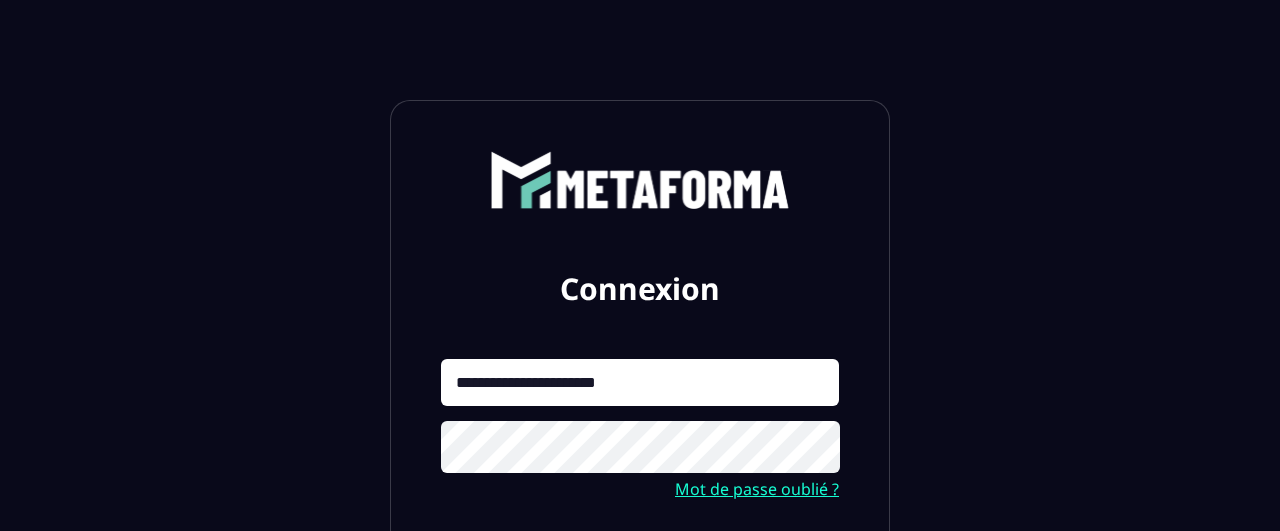 type on "**********" 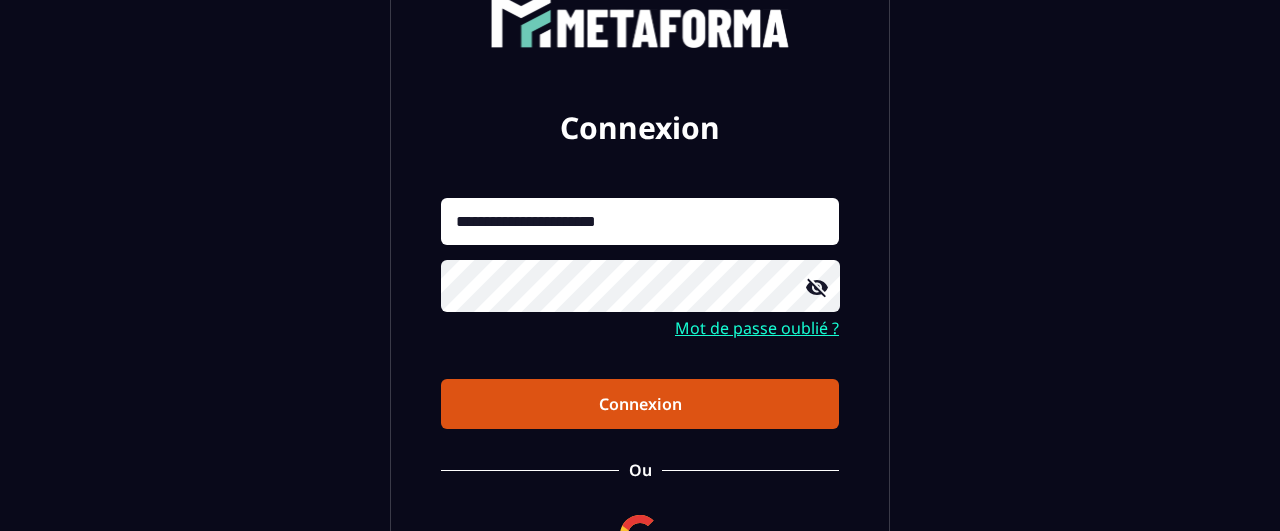 click on "Connexion" at bounding box center (640, 404) 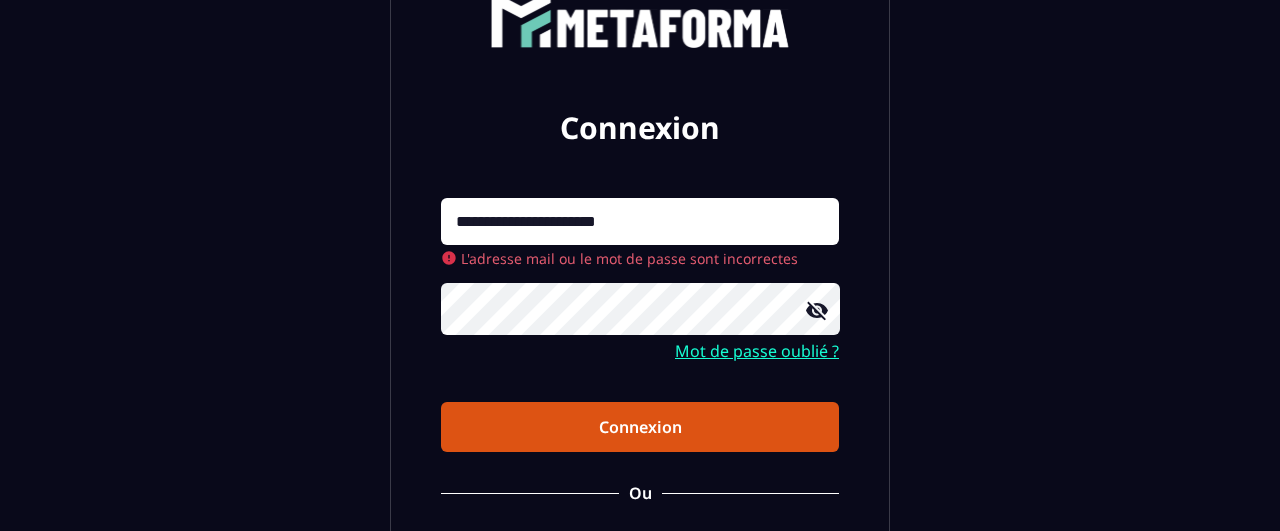 click on "Connexion" at bounding box center (640, 427) 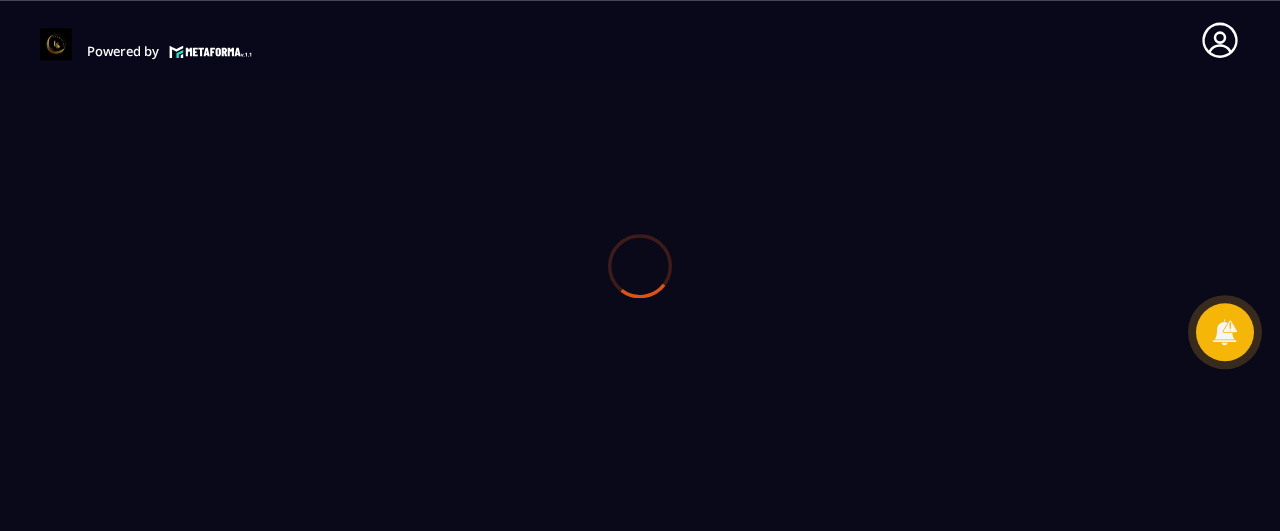 scroll, scrollTop: 0, scrollLeft: 0, axis: both 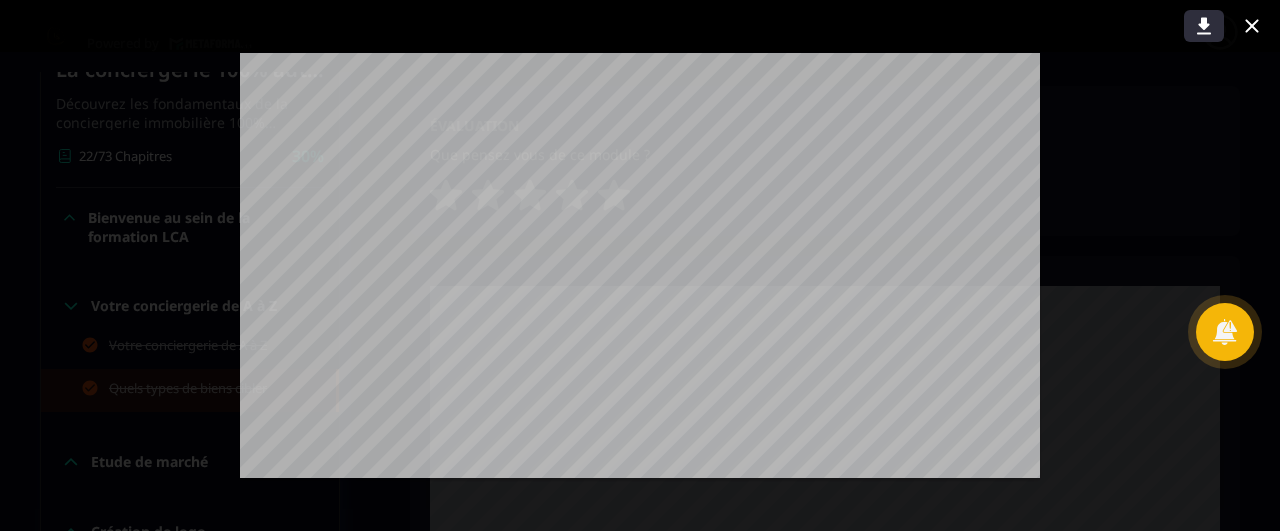 click 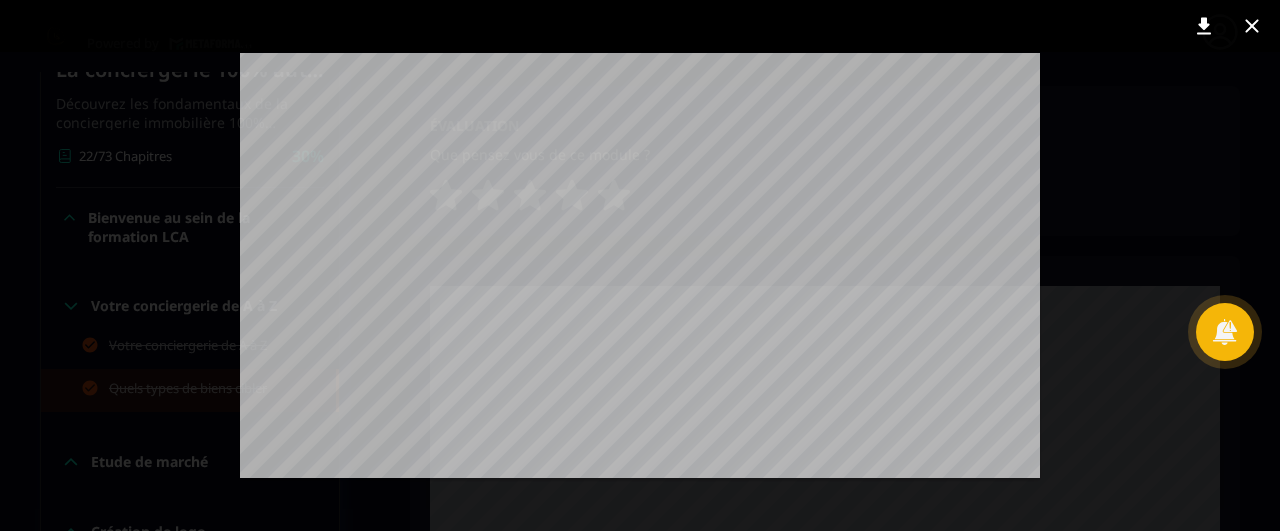scroll, scrollTop: 0, scrollLeft: 0, axis: both 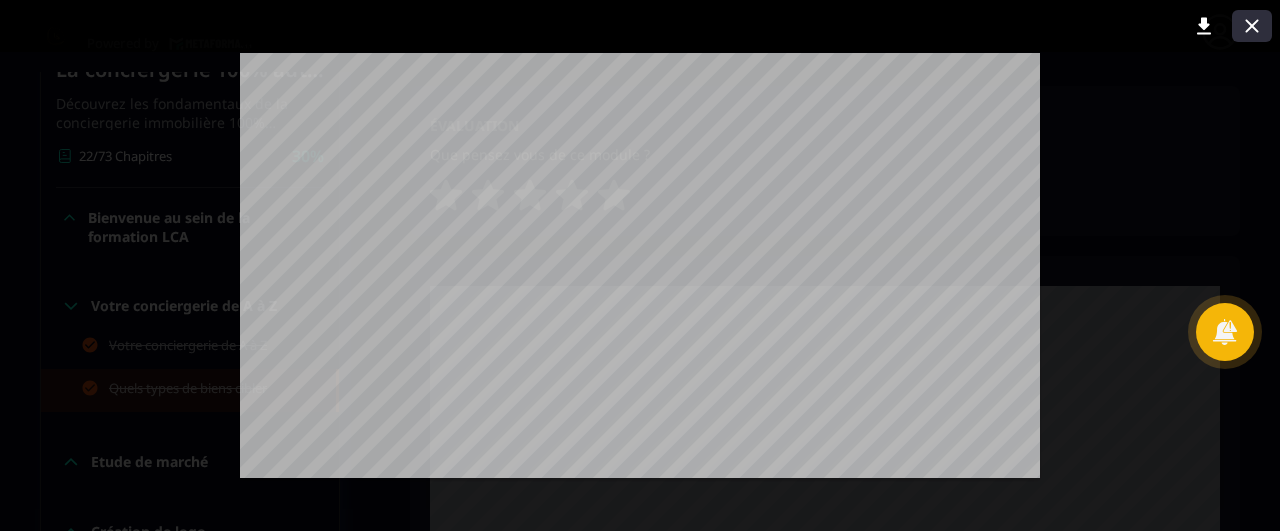 click 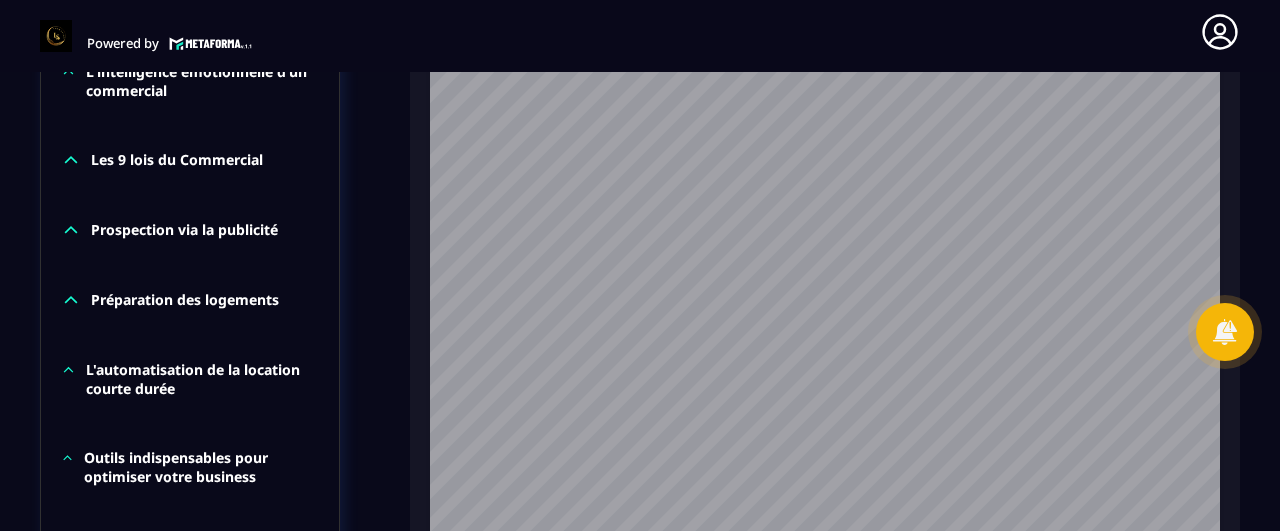 scroll, scrollTop: 2036, scrollLeft: 0, axis: vertical 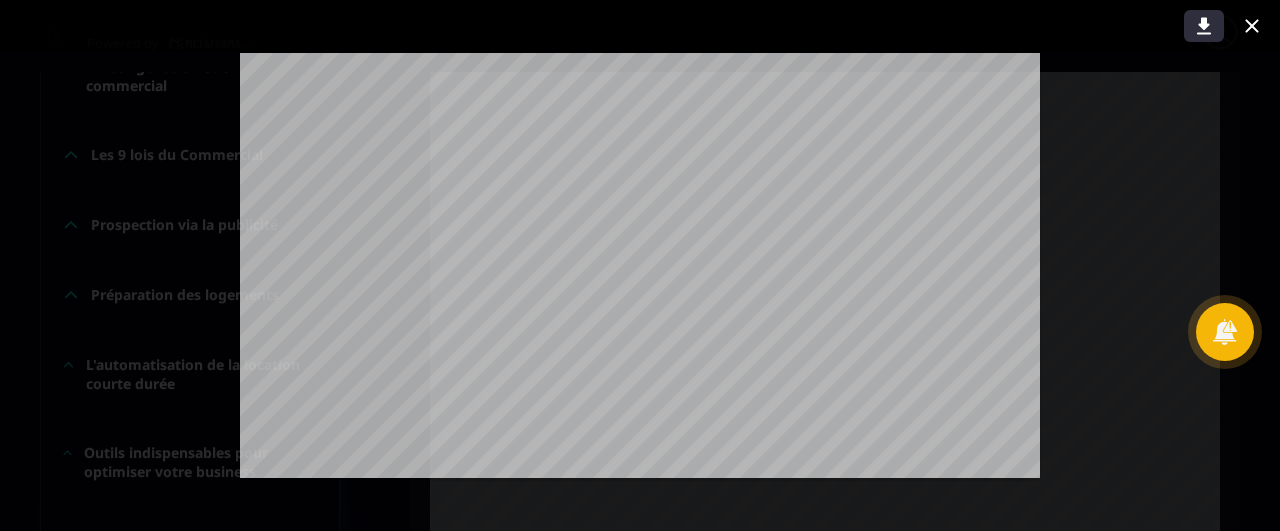 click 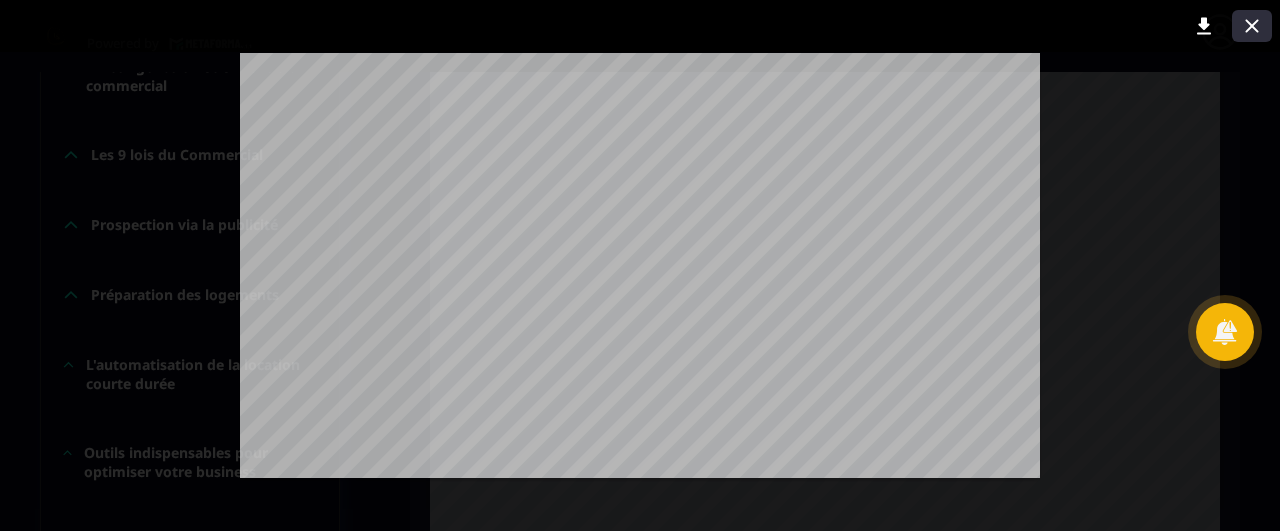 click 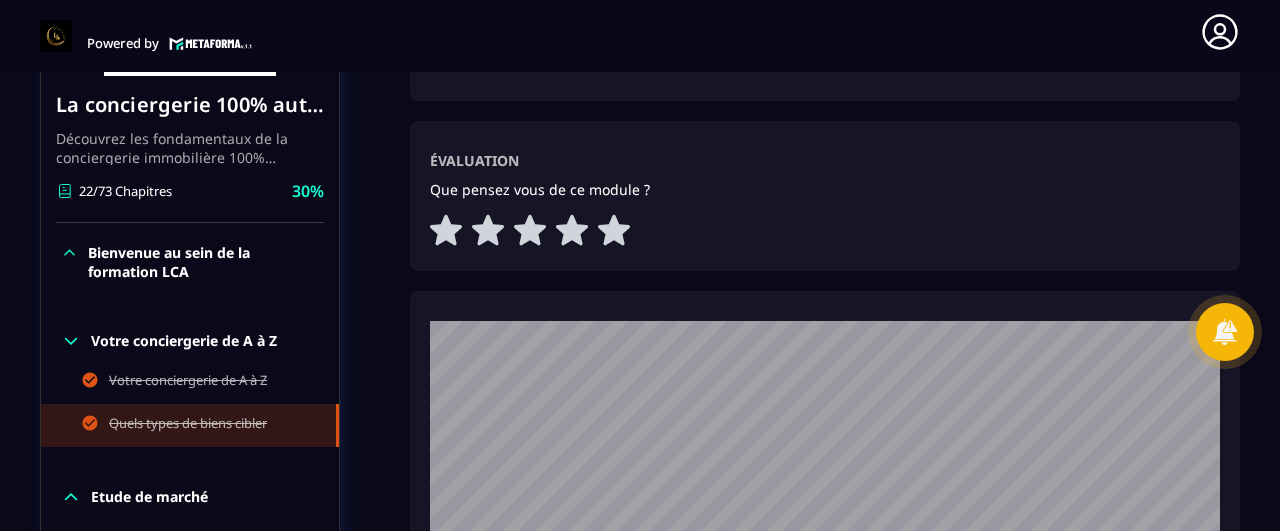 scroll, scrollTop: 933, scrollLeft: 0, axis: vertical 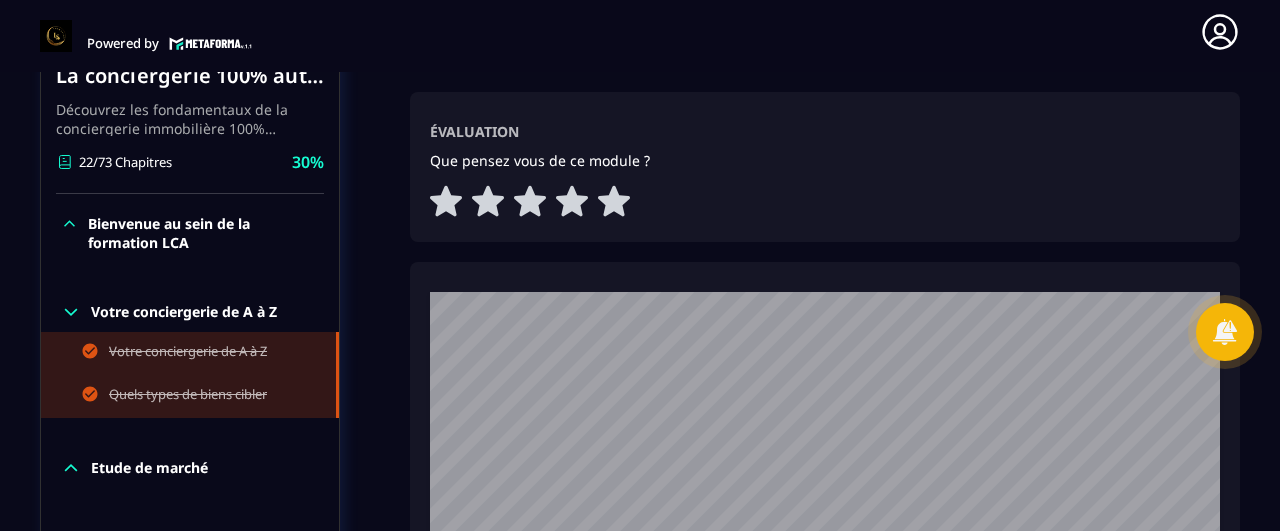 click on "Votre conciergerie de A à Z" at bounding box center [188, 353] 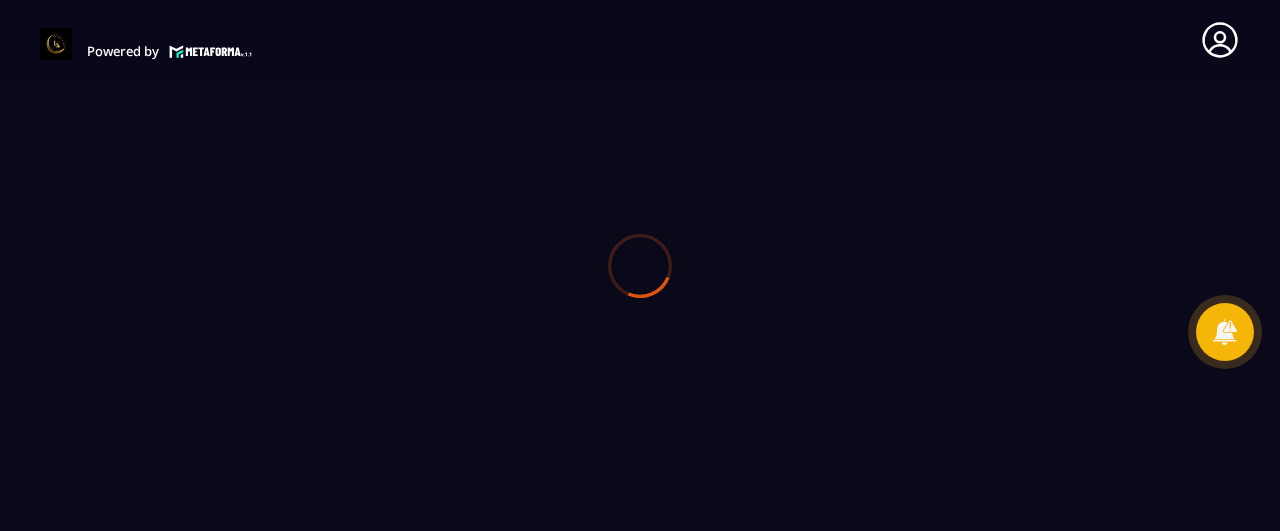 scroll, scrollTop: 0, scrollLeft: 0, axis: both 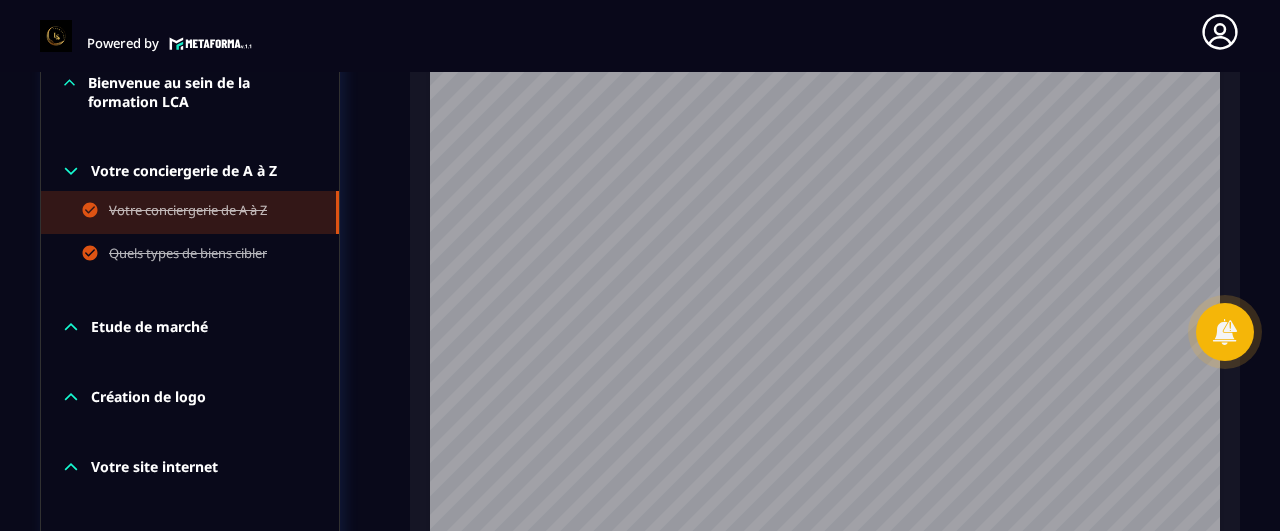 click on "Etude de marché" at bounding box center [190, 327] 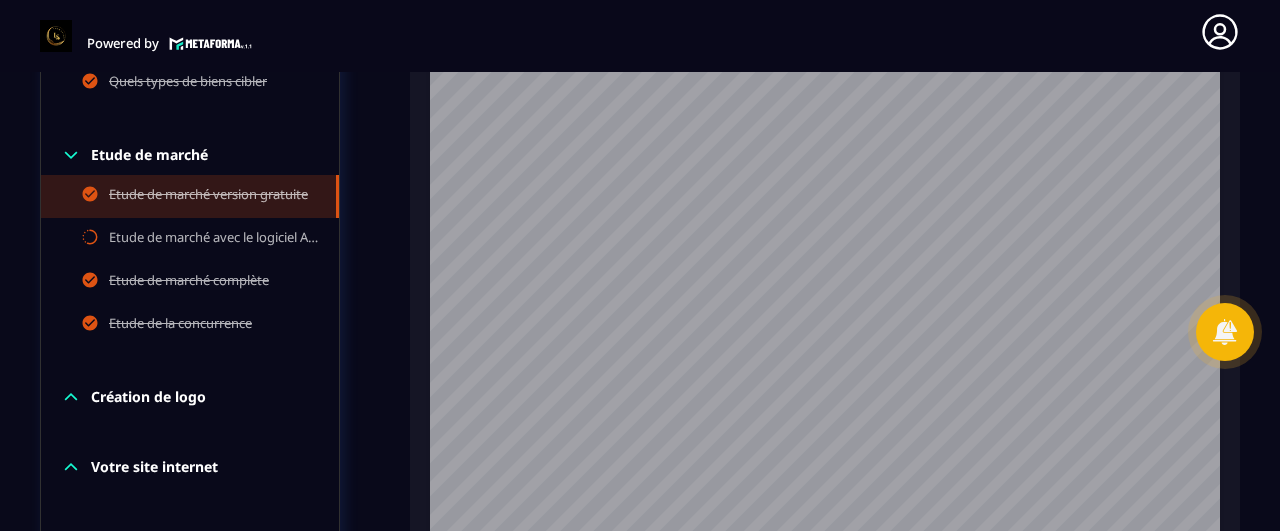 click on "Etude de marché version gratuite" at bounding box center (208, 196) 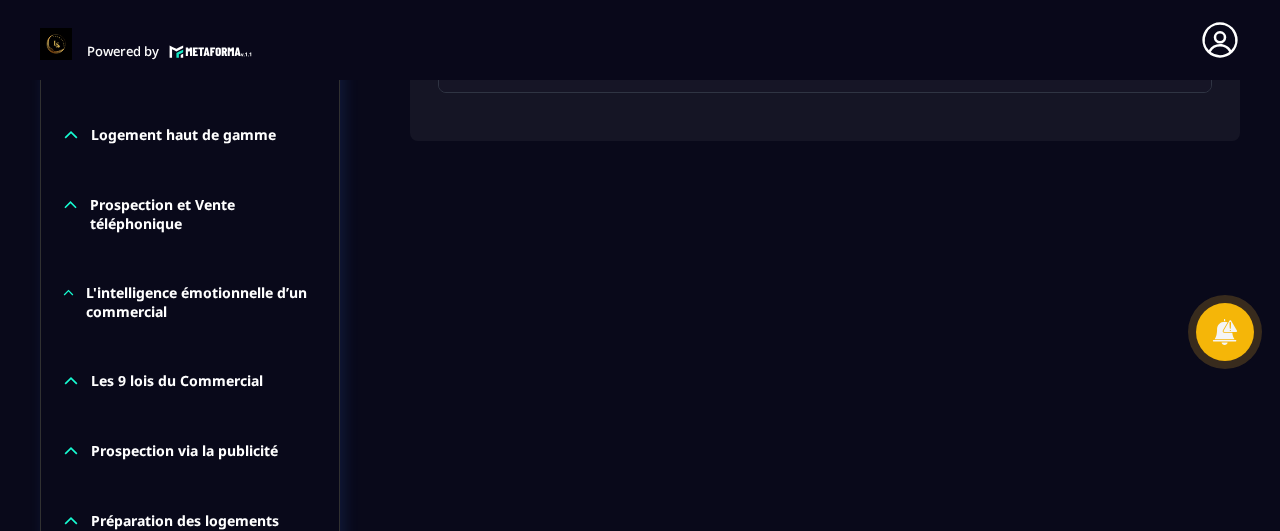 scroll, scrollTop: 1509, scrollLeft: 0, axis: vertical 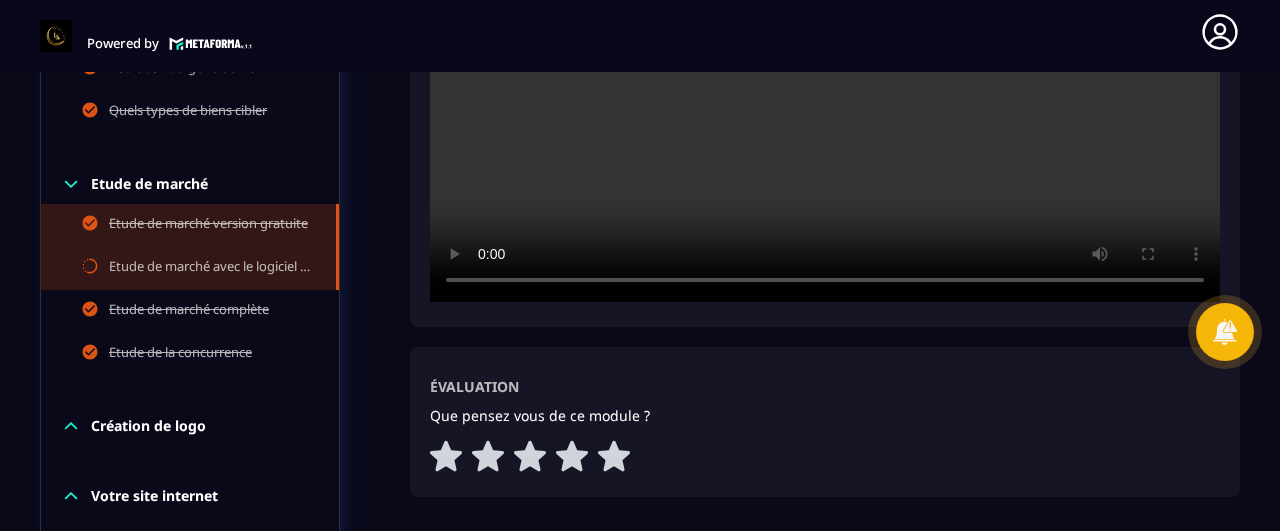 click on "Etude de marché avec le logiciel Airdna version payante" at bounding box center (212, 268) 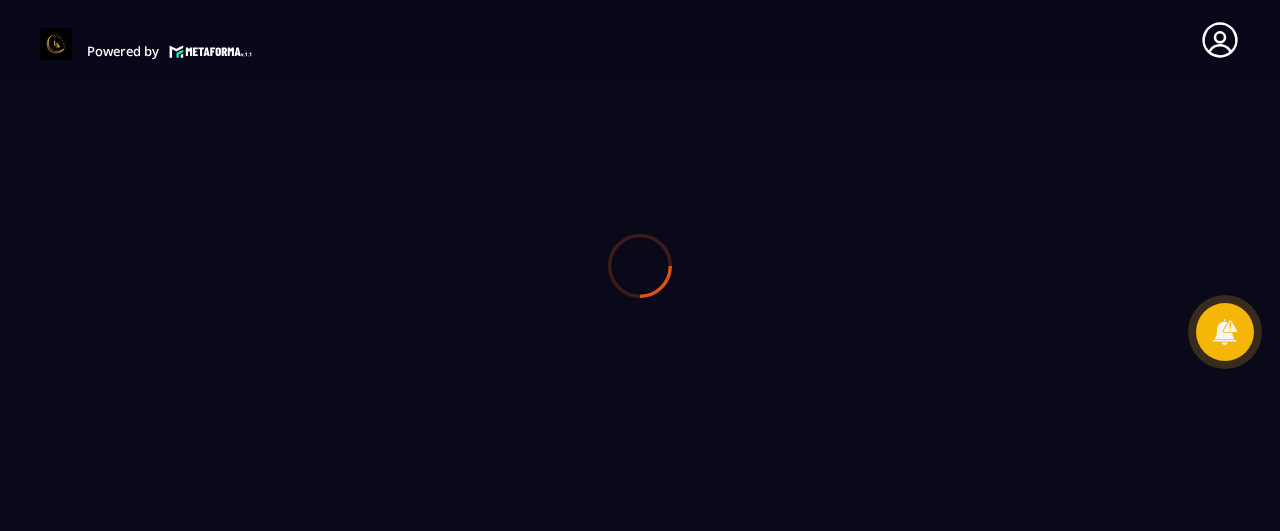 scroll, scrollTop: 0, scrollLeft: 0, axis: both 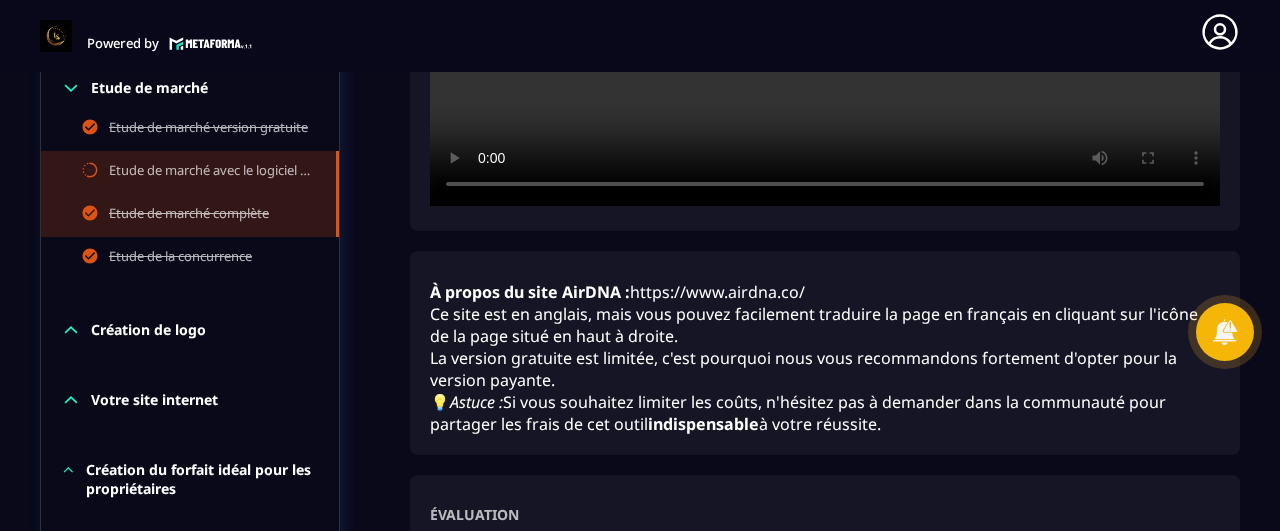 click on "Etude de marché complète" at bounding box center [189, 215] 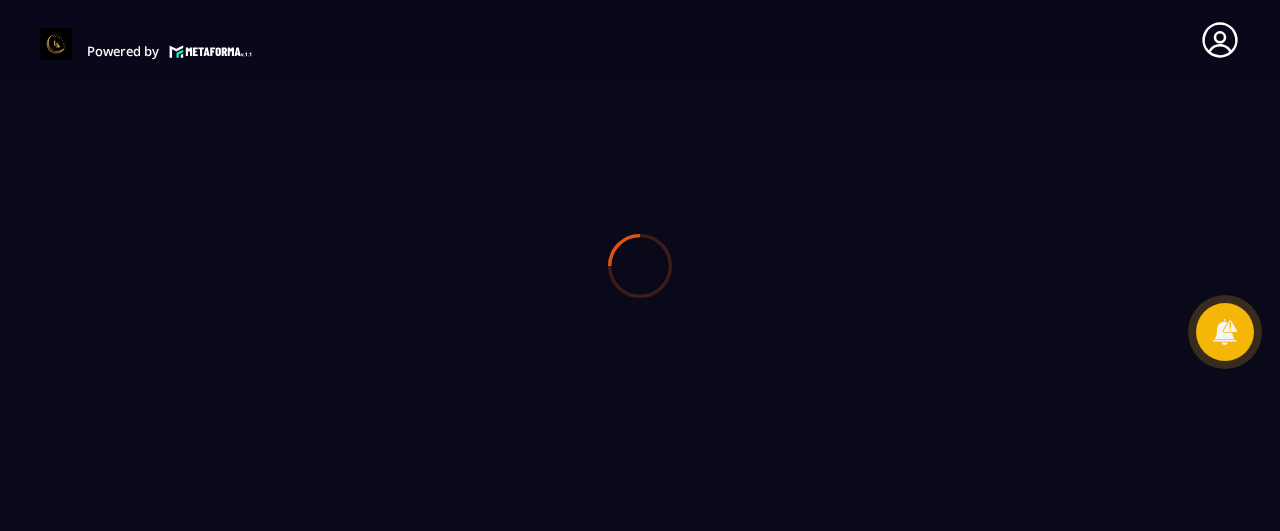scroll, scrollTop: 0, scrollLeft: 0, axis: both 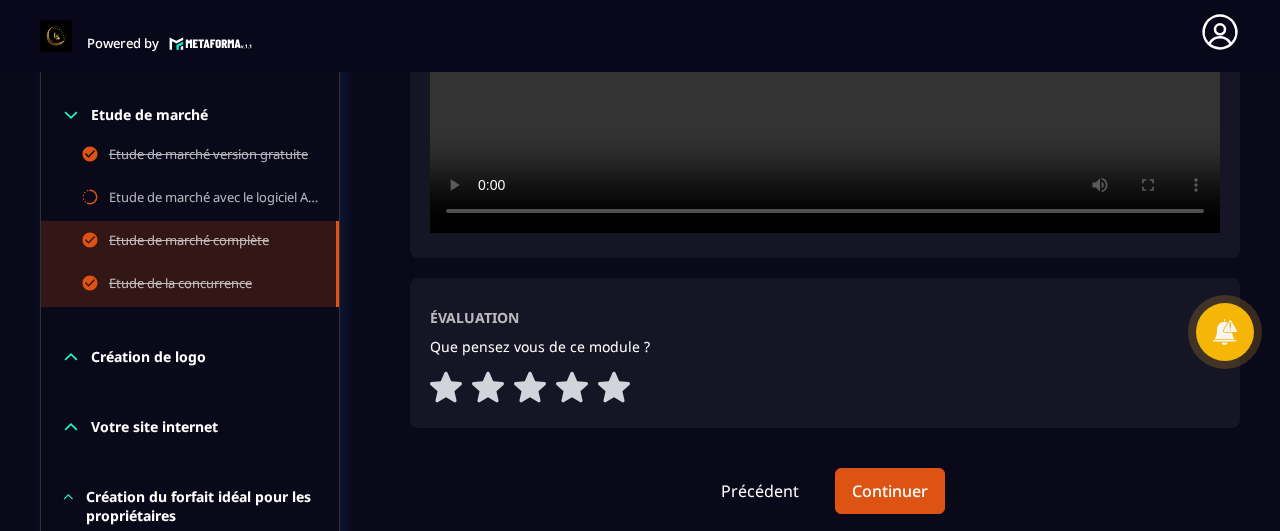 click on "Etude de la concurrence" at bounding box center [180, 285] 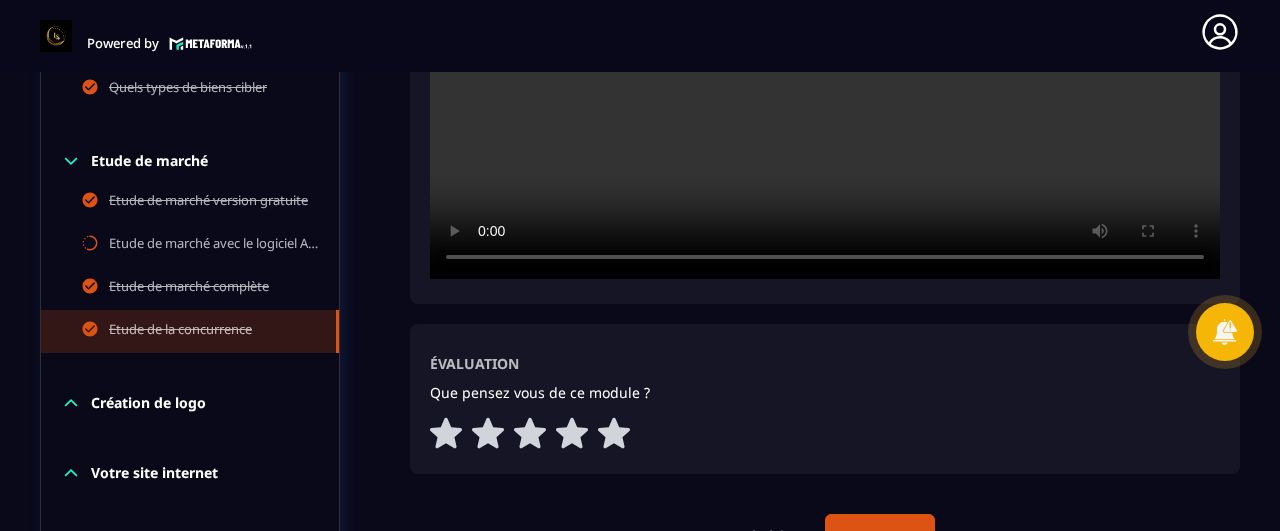 click on "Création de logo" at bounding box center [148, 403] 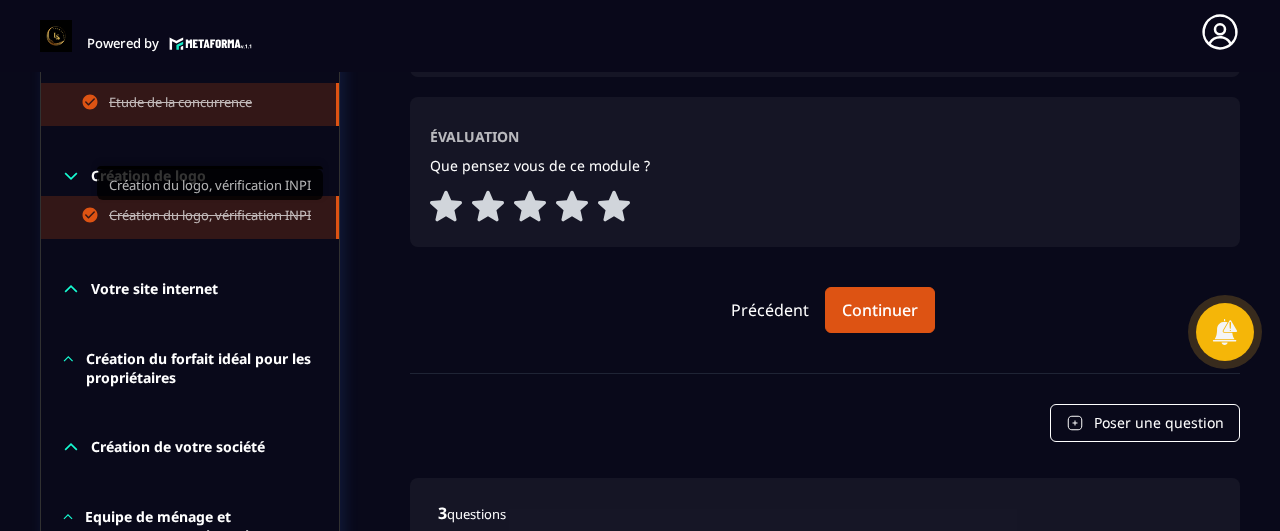 click on "Création du logo, vérification INPI" at bounding box center (210, 217) 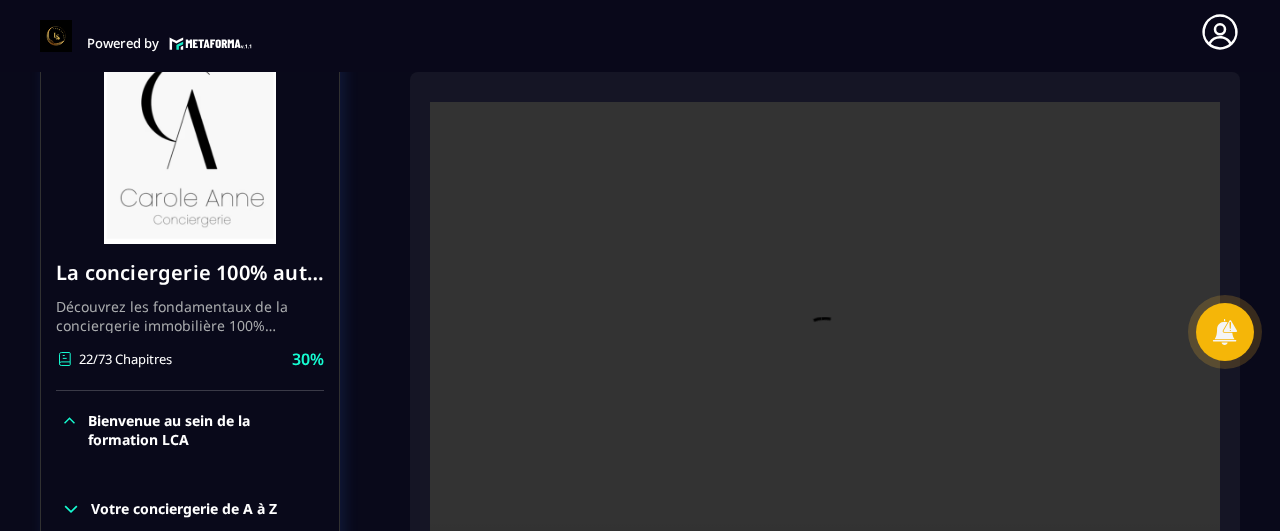 scroll, scrollTop: 839, scrollLeft: 0, axis: vertical 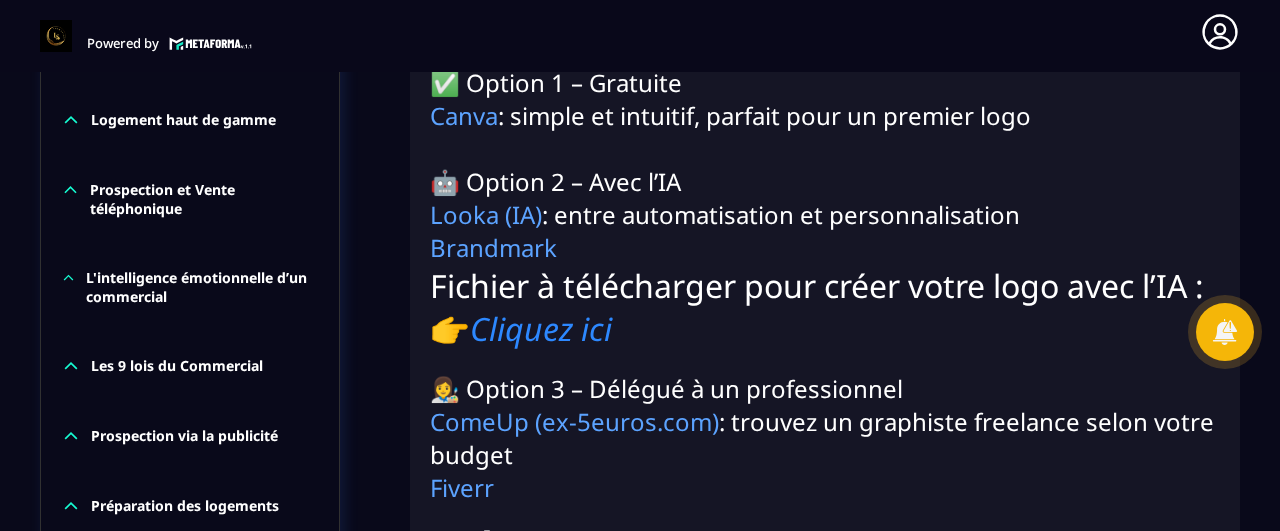 click on "Cliquez ici" at bounding box center (541, 328) 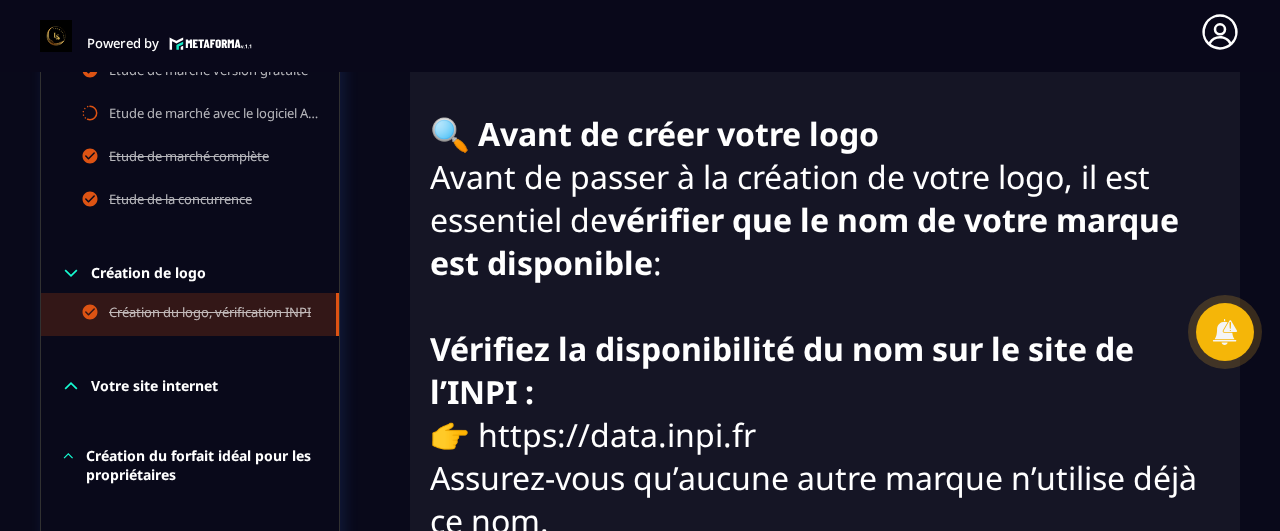 scroll, scrollTop: 1456, scrollLeft: 0, axis: vertical 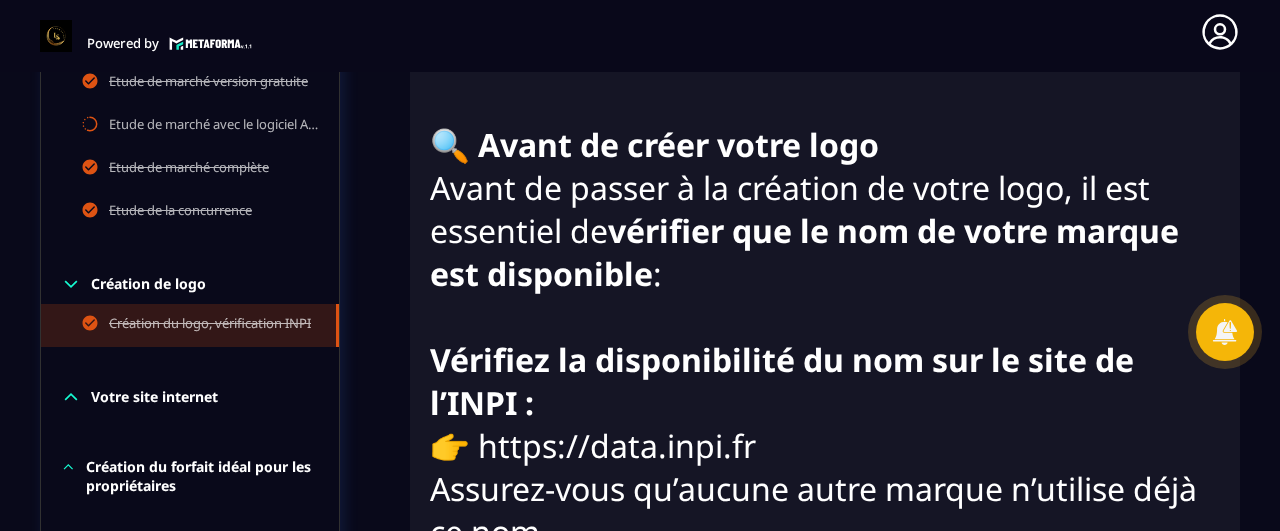 click on "Votre site internet" at bounding box center (154, 397) 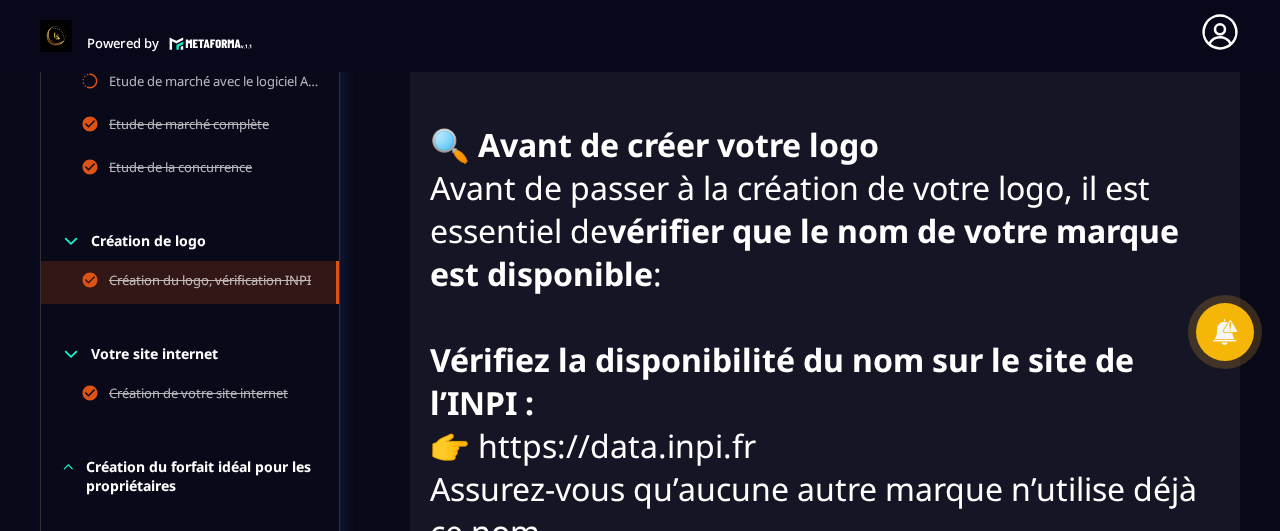 click on "Création du logo, vérification INPI" at bounding box center (210, 282) 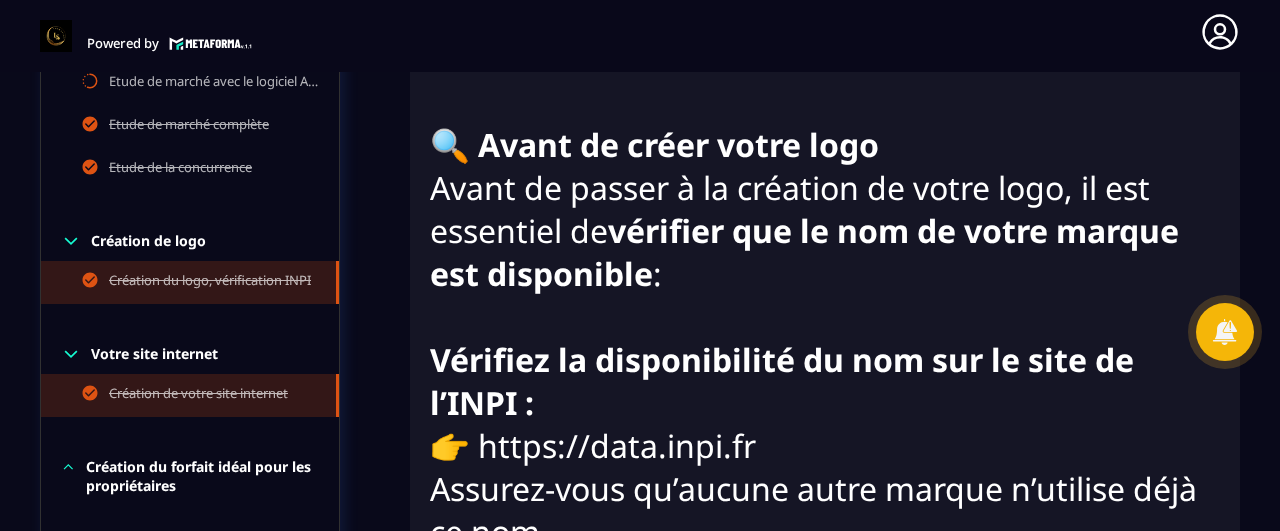 click on "Création de votre site internet" at bounding box center (198, 395) 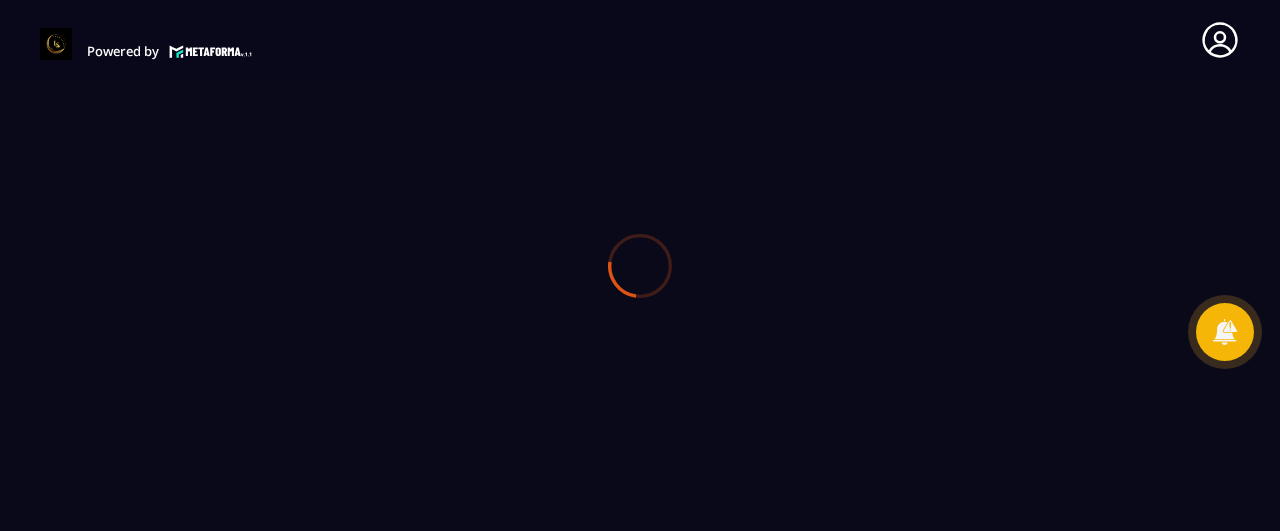 scroll, scrollTop: 1456, scrollLeft: 0, axis: vertical 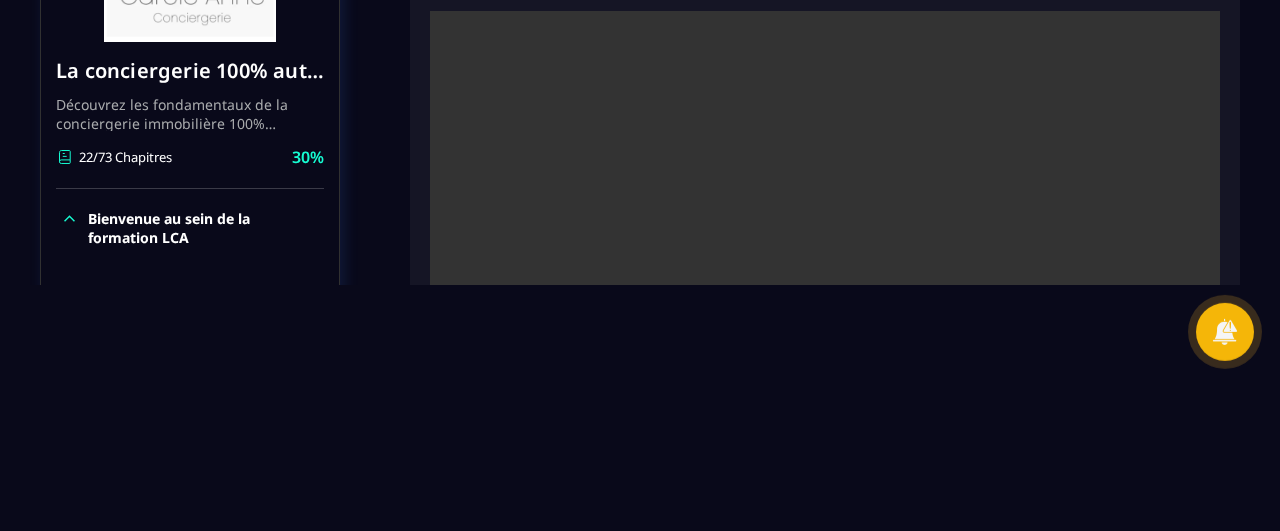 click 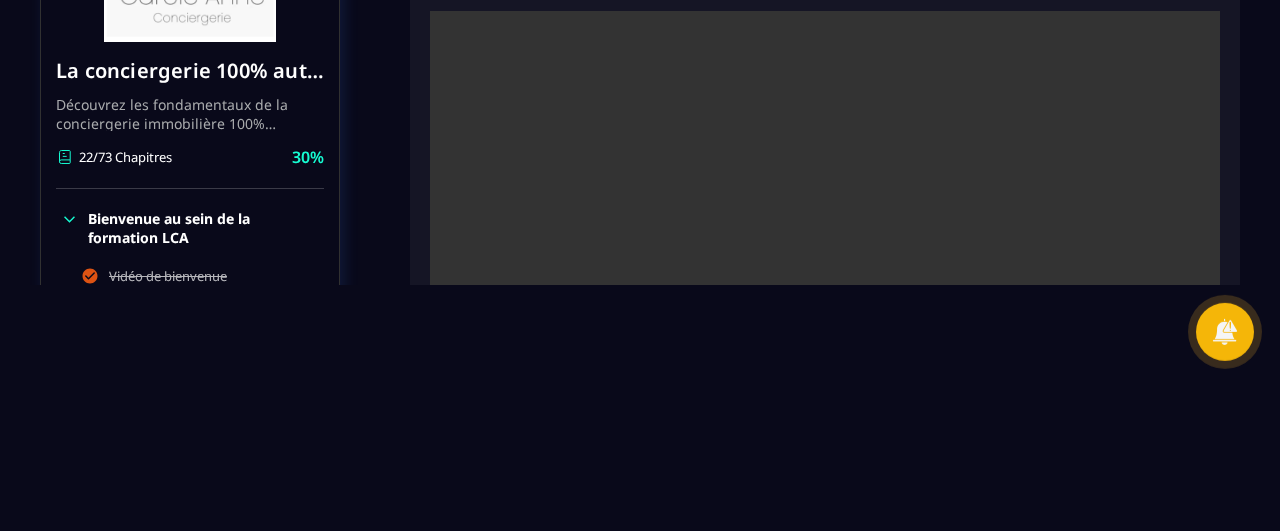 click 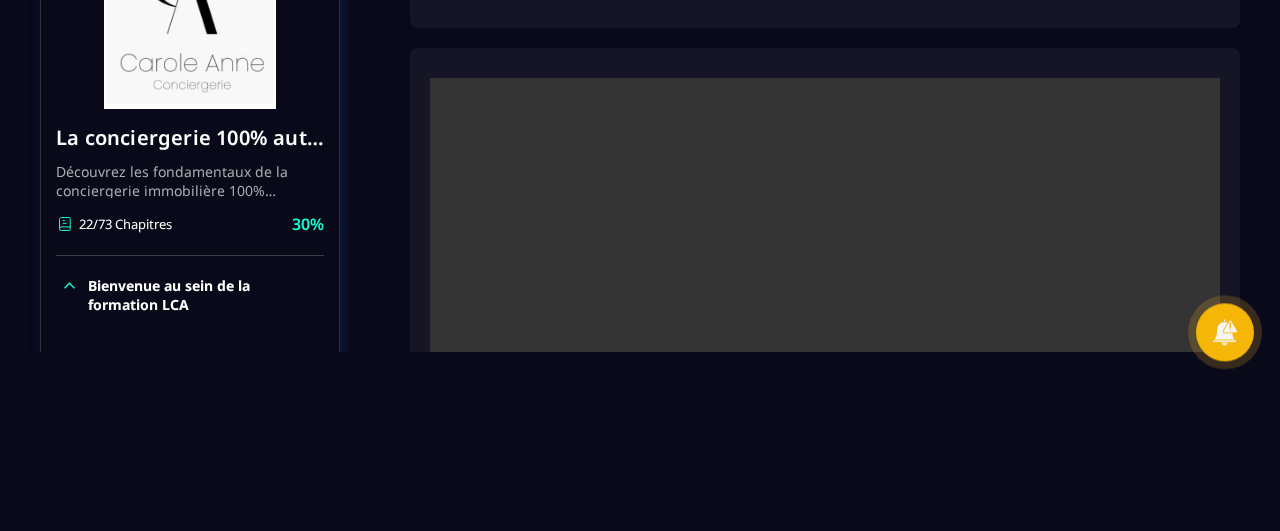 scroll, scrollTop: 158, scrollLeft: 0, axis: vertical 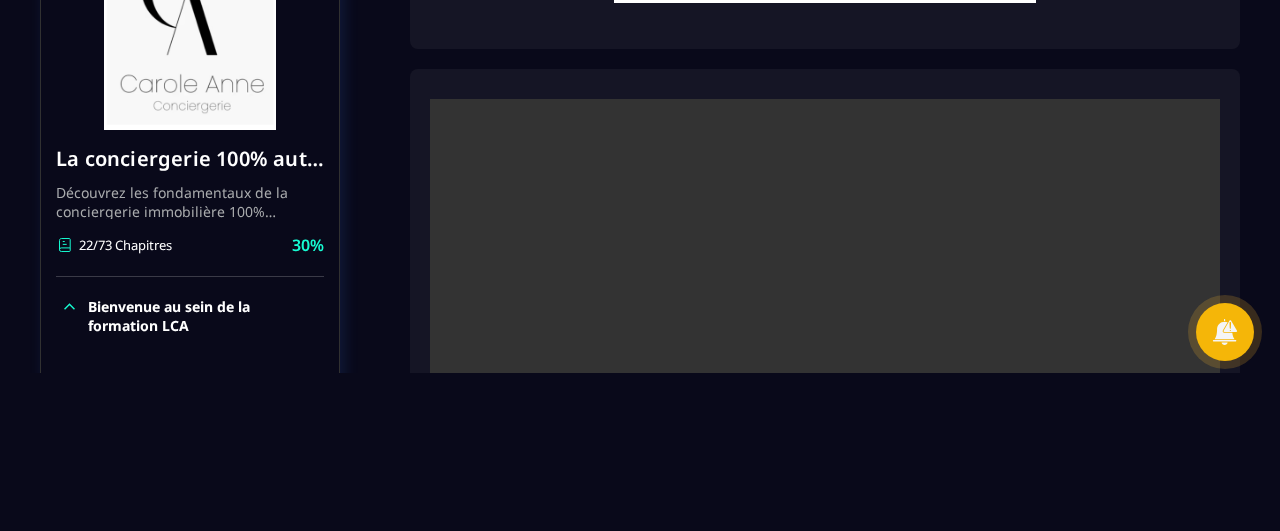 click on "Powered by [FIRST] [LAST] [EMAIL] Formations Questions Communauté Événements Français Déconnexion Fermer Formations Questions Communauté Événements Formations / La conciergerie 100% automatisée / Création de votre site internet La conciergerie 100% automatisée Découvrez les fondamentaux de la conciergerie immobilière 100% automatisée.
Cette formation est conçue pour vous permettre de lancer et maîtriser votre activité de conciergerie en toute simplicité.
Vous apprendrez :
✅ Les bases essentielles de la conciergerie pour démarrer sereinement.
✅ Les outils incontournables pour gérer vos clients et vos biens de manière efficace.
✅ L'automatisation des tâches répétitives pour gagner un maximum de temps au quotidien.
Objectif : Vous fournir toutes les clés pour créer une activité rentable et automatisée, tout en gardant du temps pour vous. 22/73 Chapitres 30%  Bienvenue au sein de la formation LCA Etude de marché 30%  ." at bounding box center (640, 107) 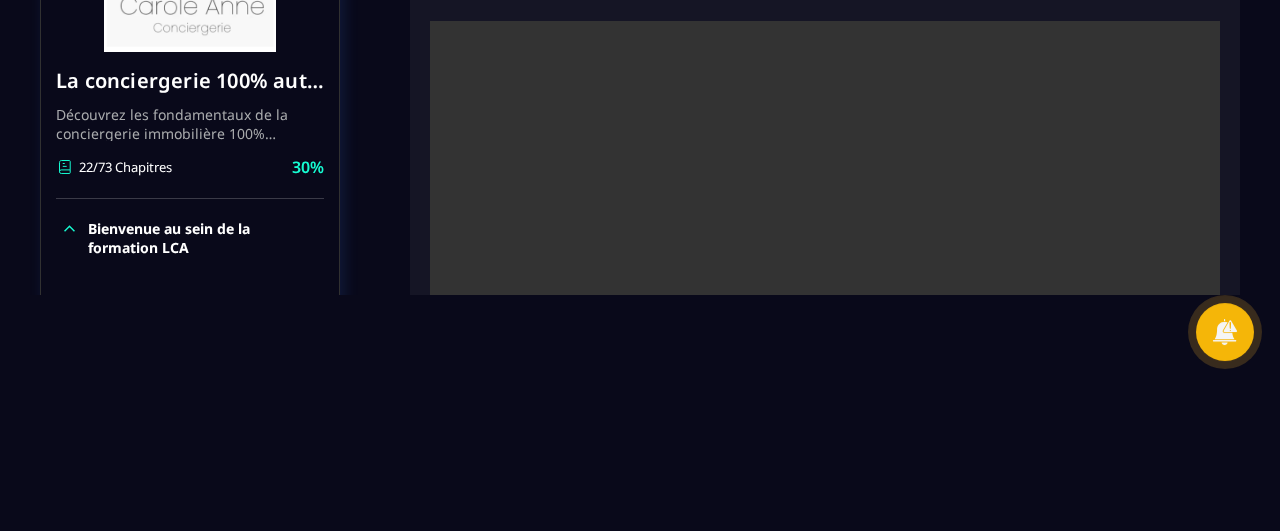 scroll, scrollTop: 141, scrollLeft: 0, axis: vertical 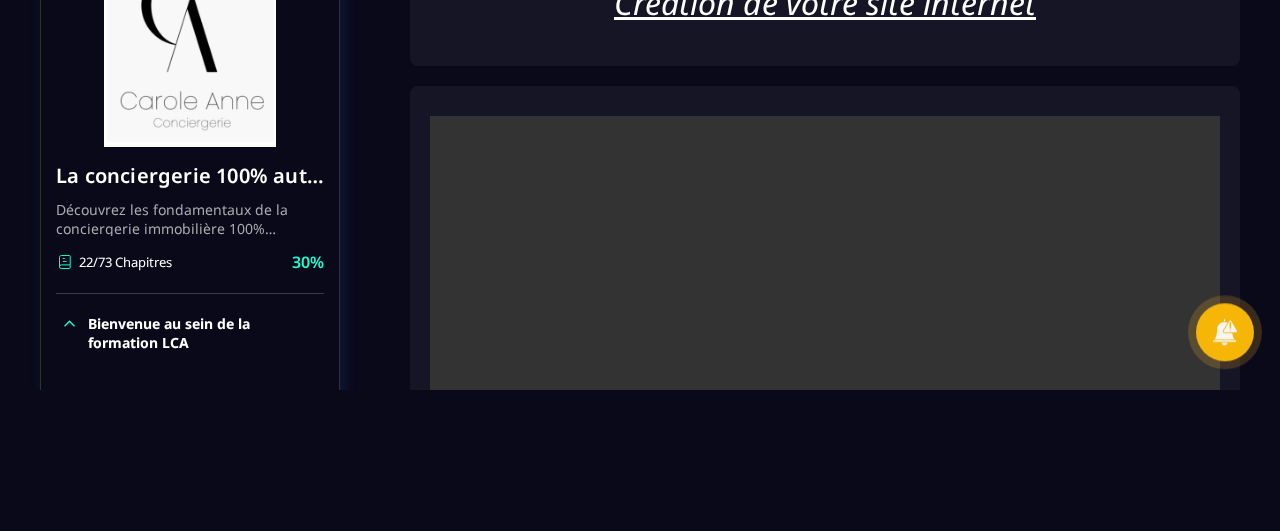 click at bounding box center [190, 47] 